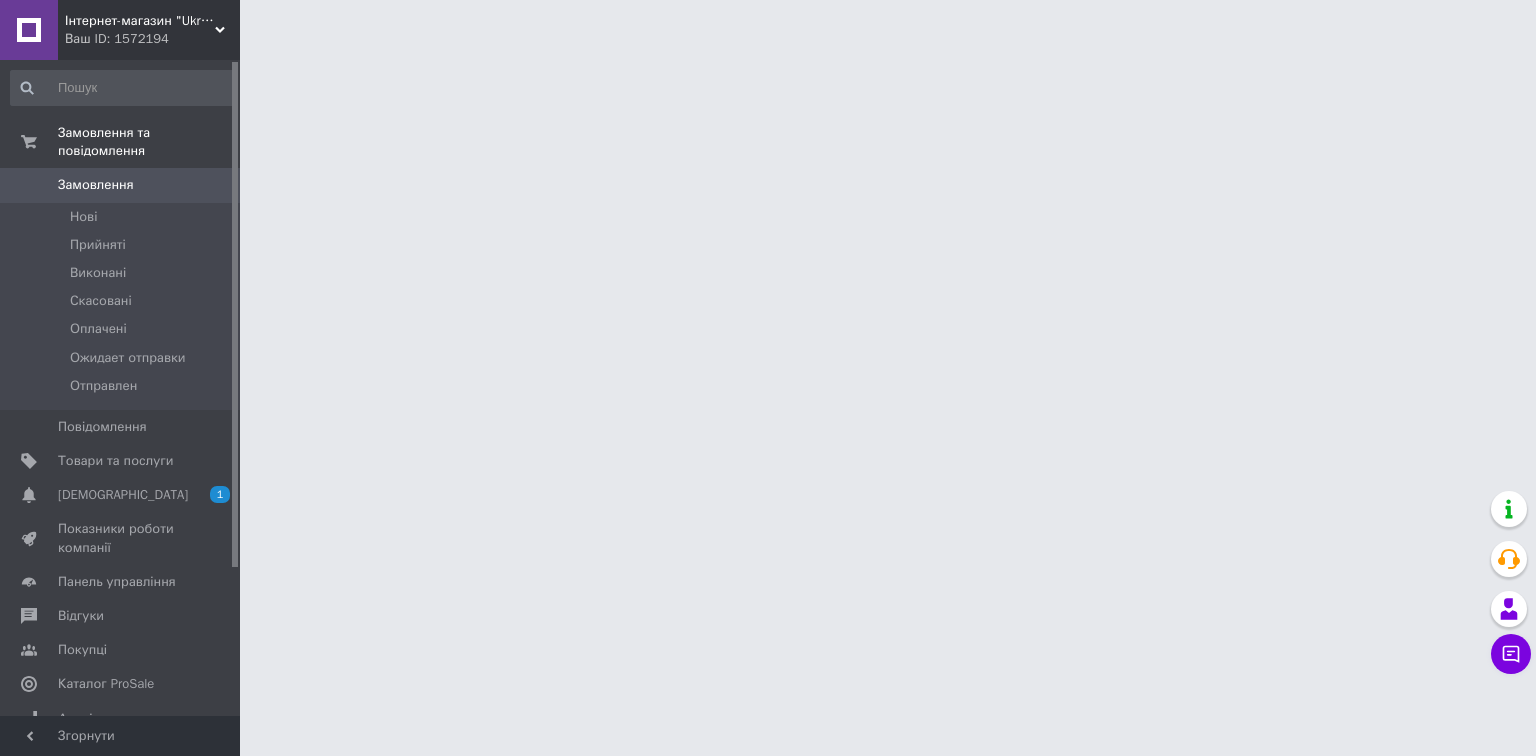 scroll, scrollTop: 0, scrollLeft: 0, axis: both 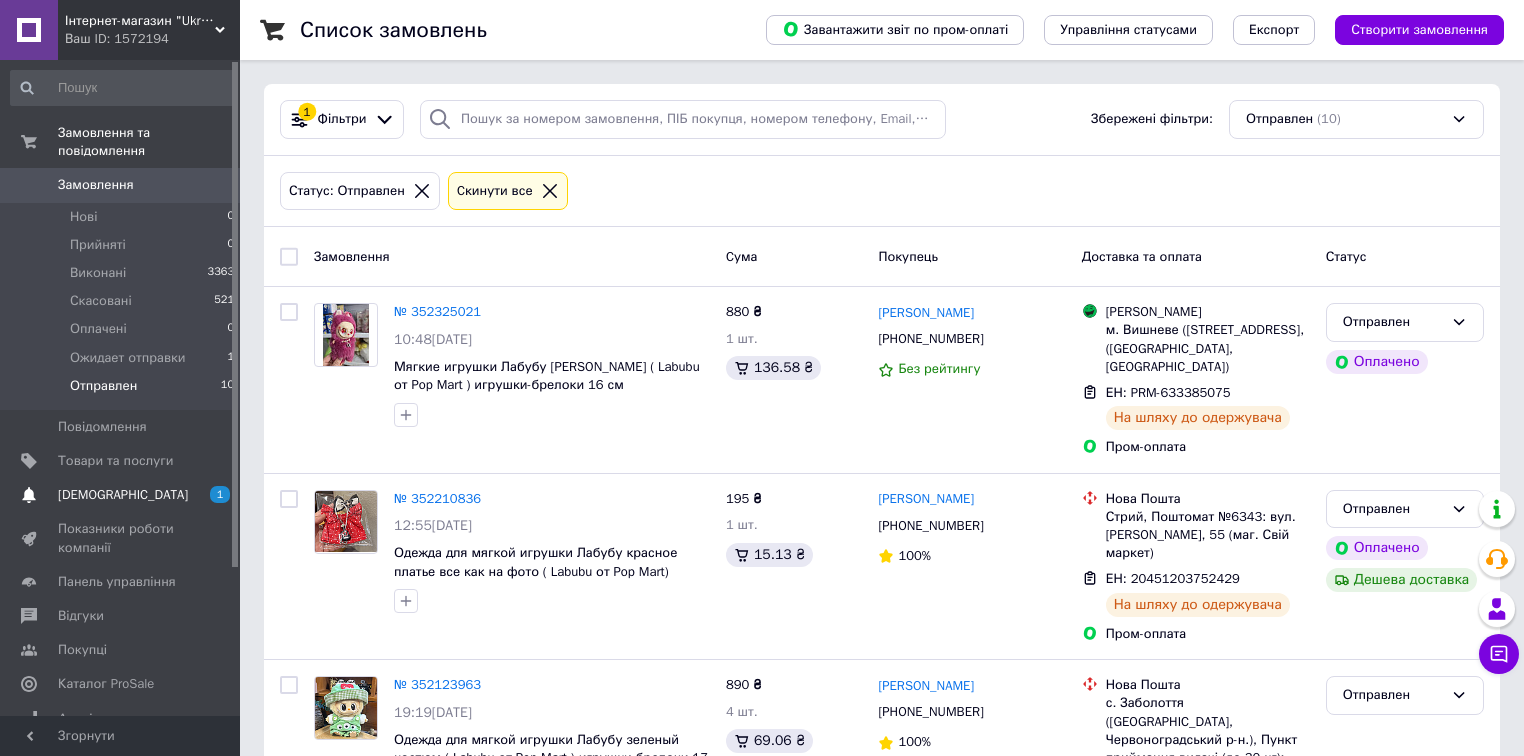click on "[DEMOGRAPHIC_DATA]" at bounding box center [123, 495] 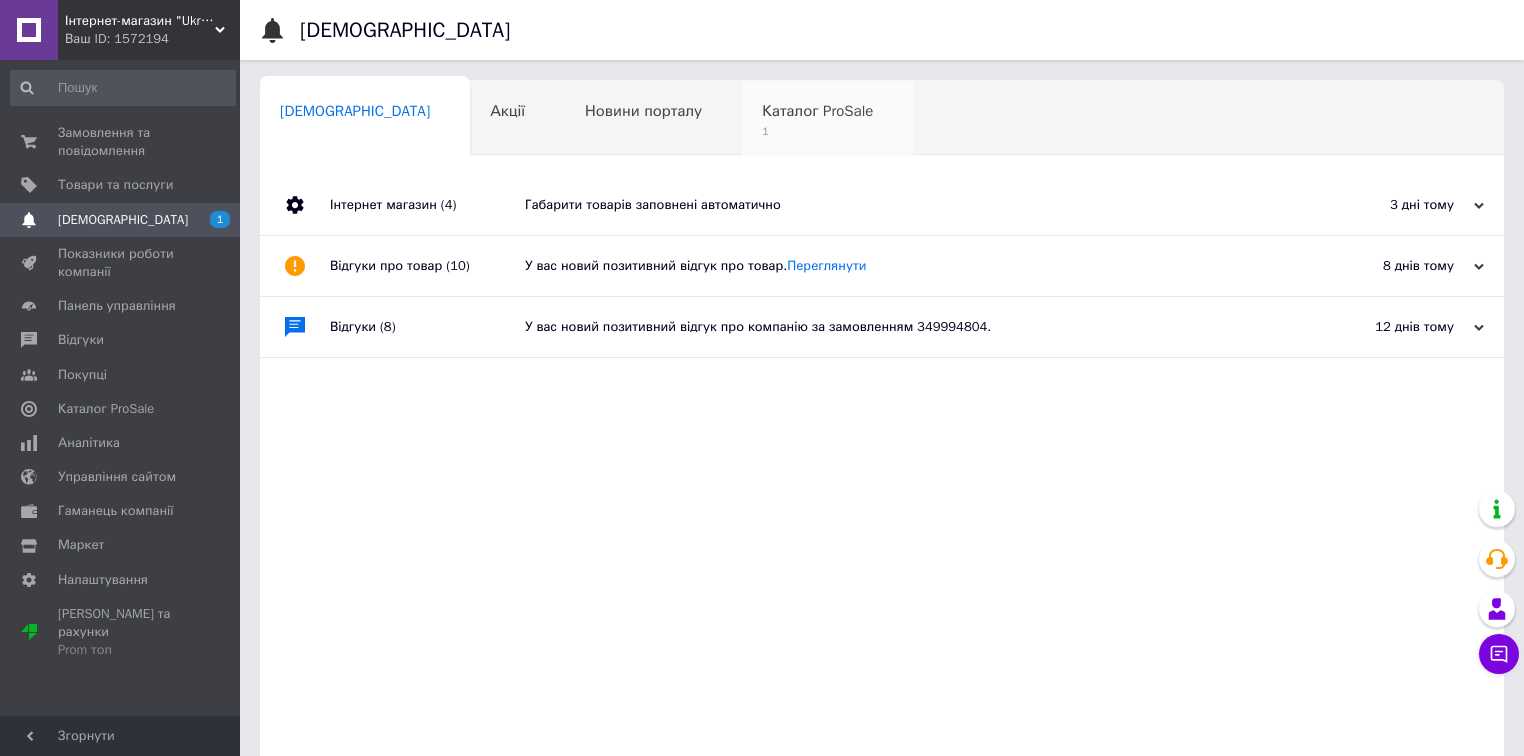 click on "Каталог ProSale" at bounding box center [817, 111] 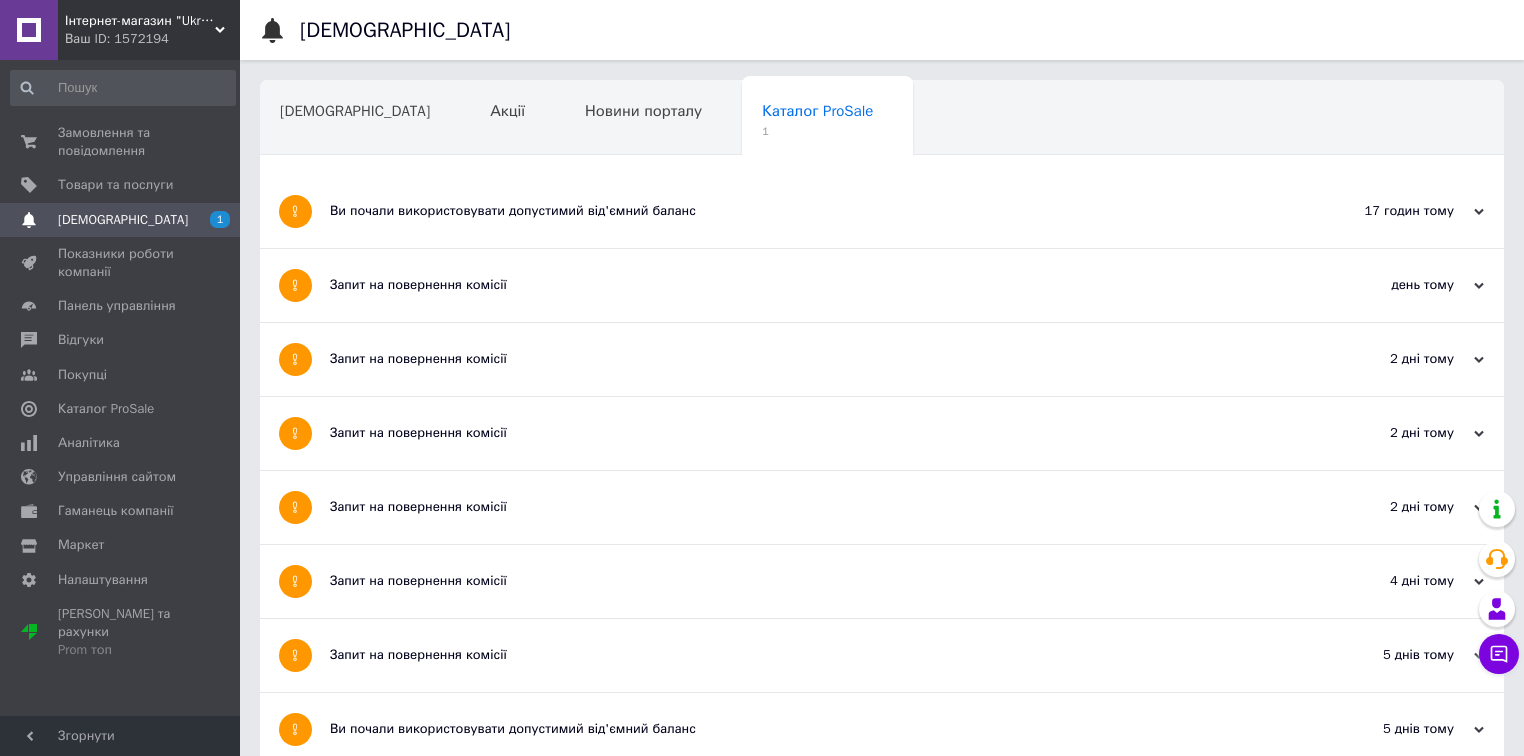 click on "Ви почали використовувати допустимий від'ємний баланс" at bounding box center [807, 211] 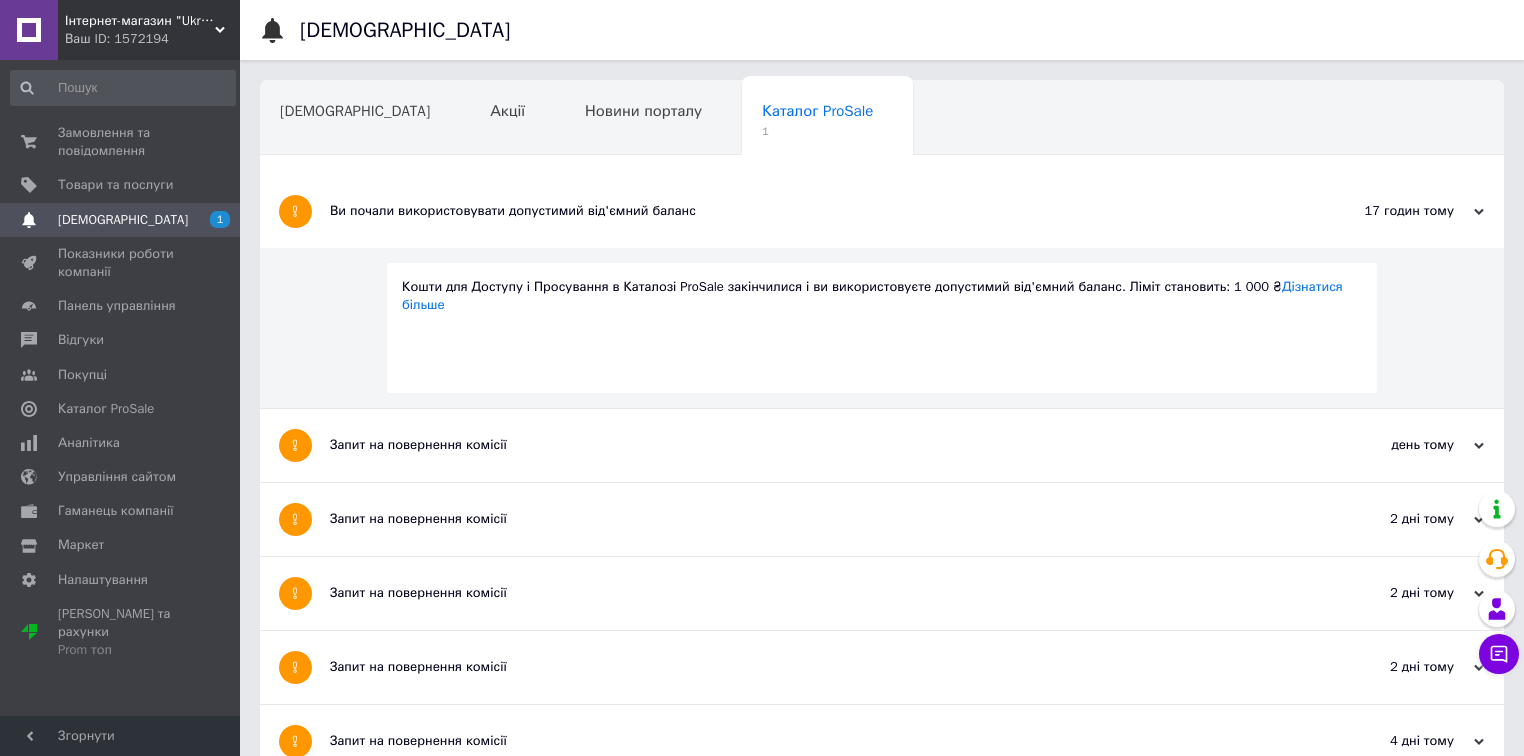click on "Ви почали використовувати допустимий від'ємний баланс" at bounding box center (807, 211) 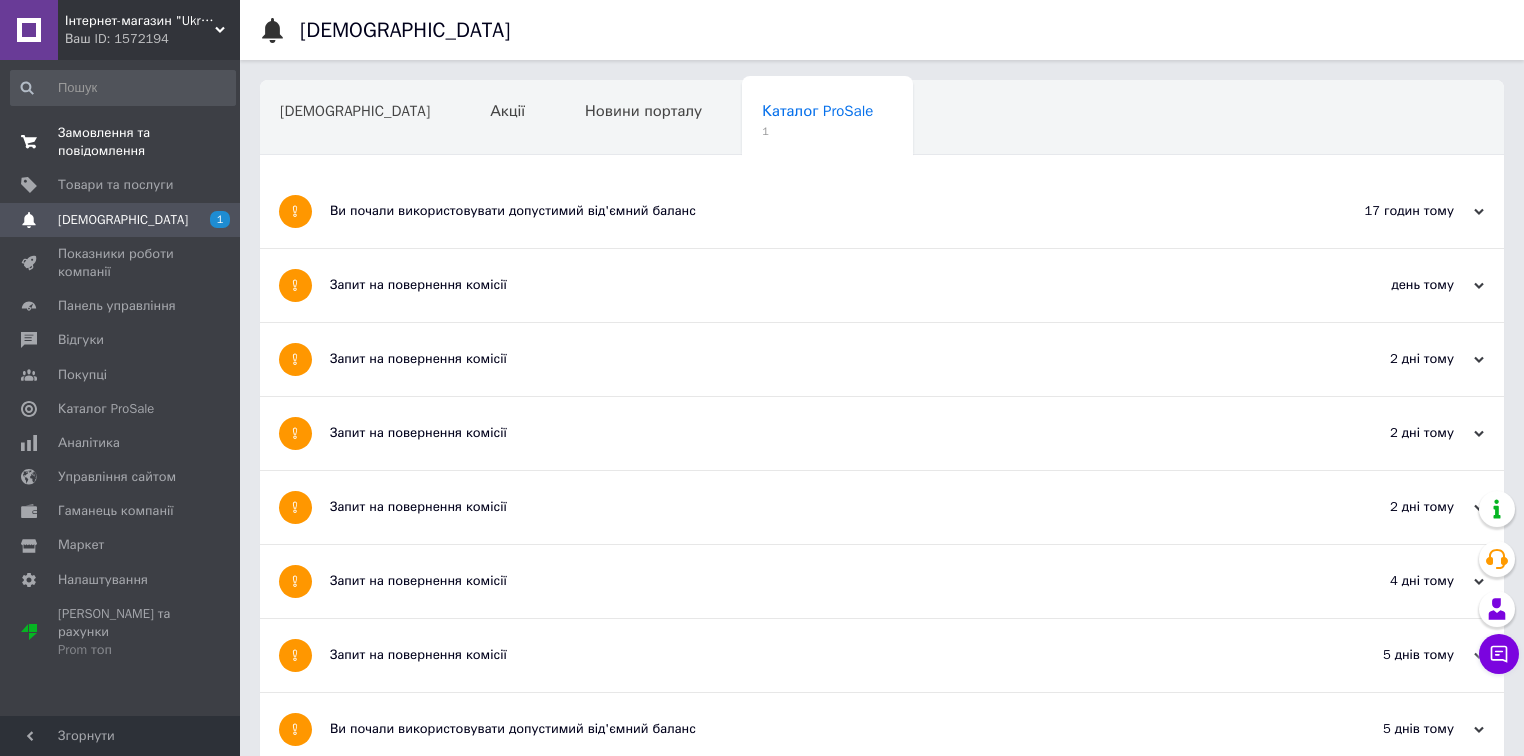 click on "Замовлення та повідомлення" at bounding box center [121, 142] 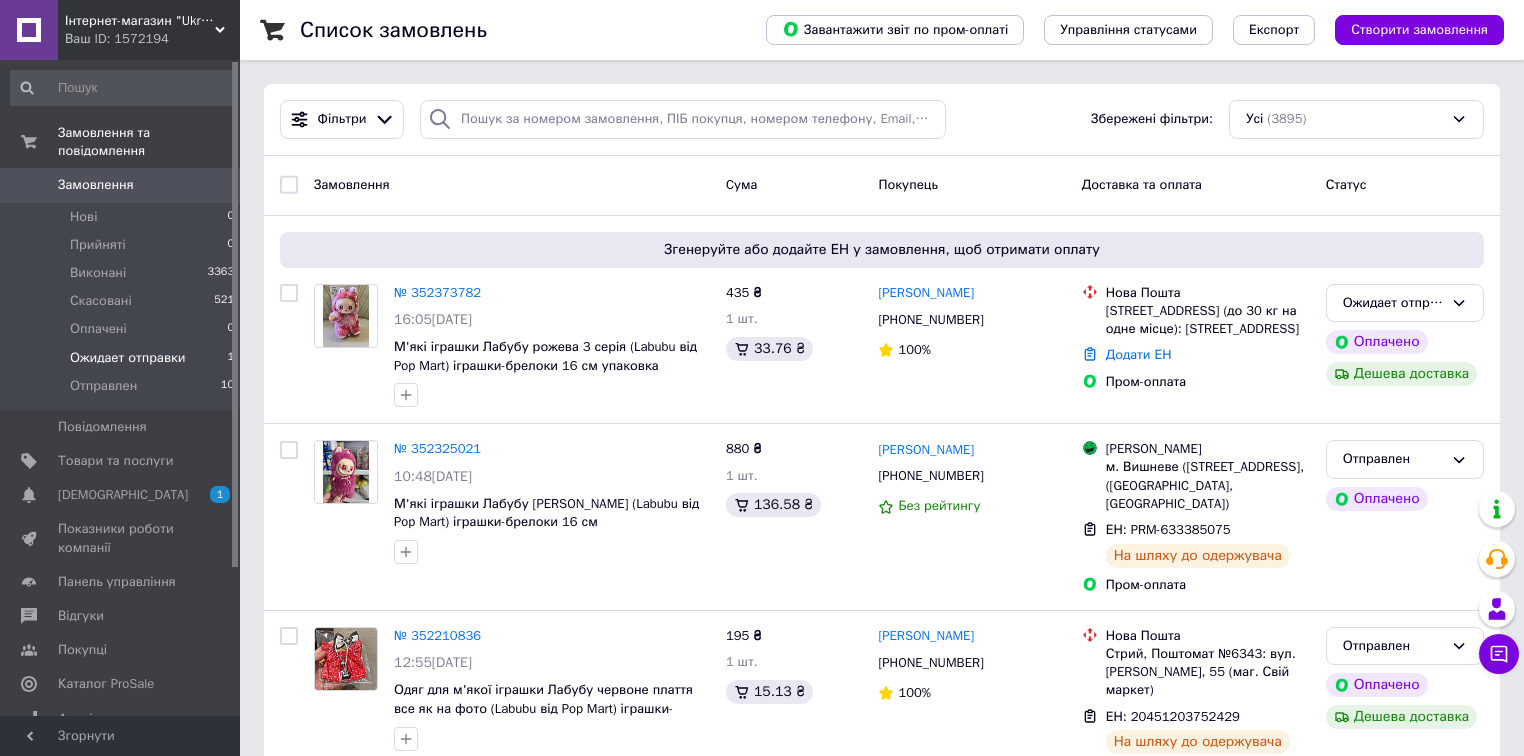 click on "Ожидает отправки" at bounding box center [128, 358] 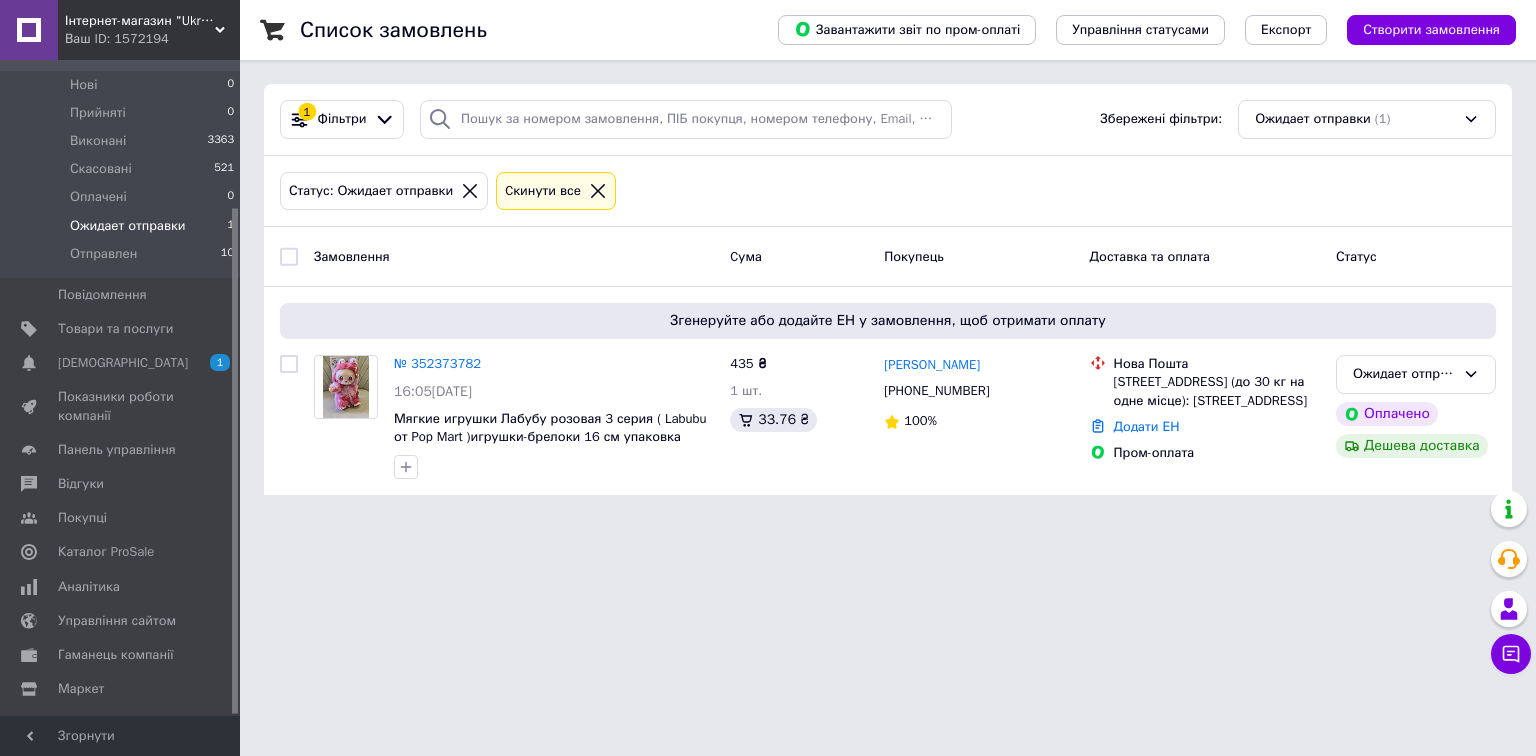 scroll, scrollTop: 190, scrollLeft: 0, axis: vertical 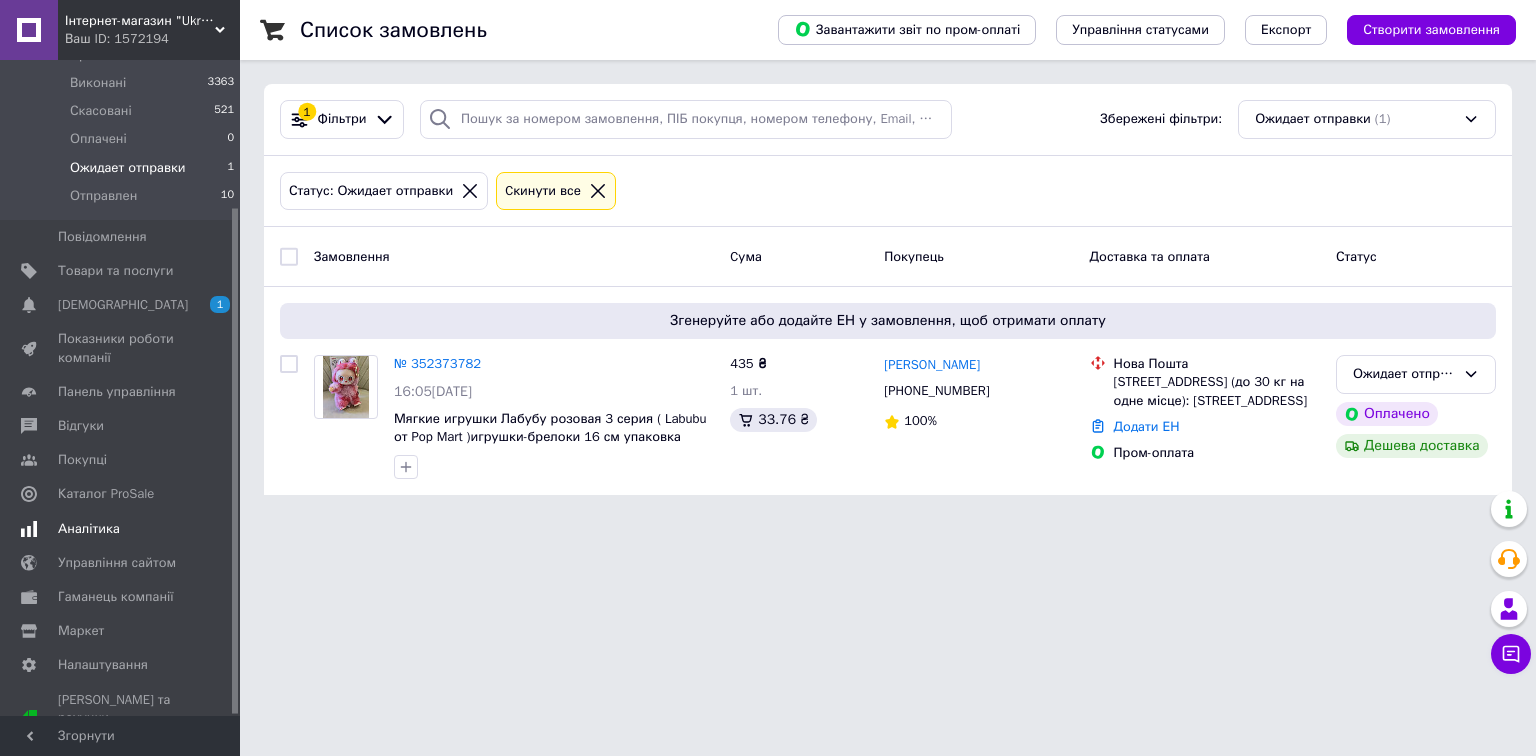 click on "Аналітика" at bounding box center (89, 529) 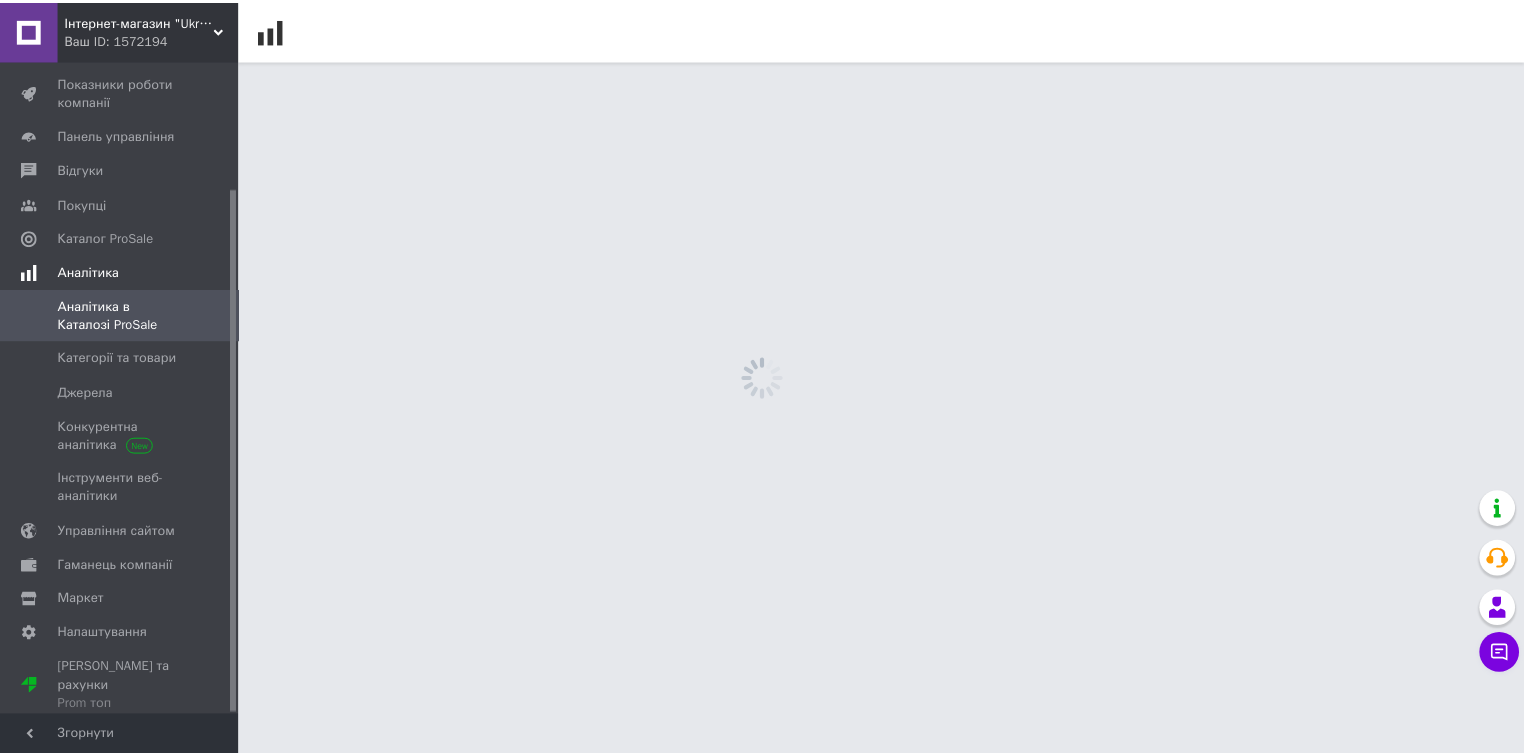 scroll, scrollTop: 158, scrollLeft: 0, axis: vertical 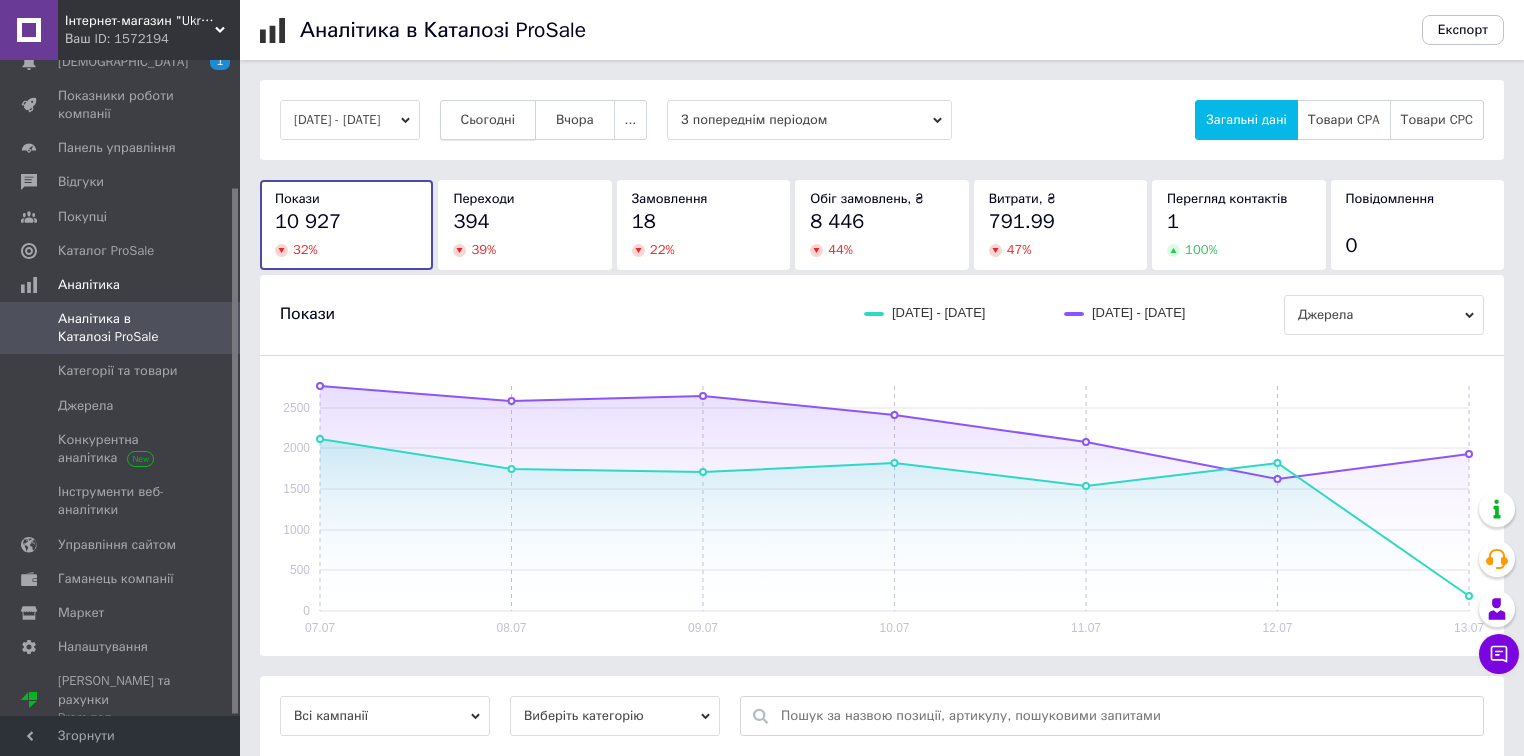 click on "Сьогодні" at bounding box center [488, 120] 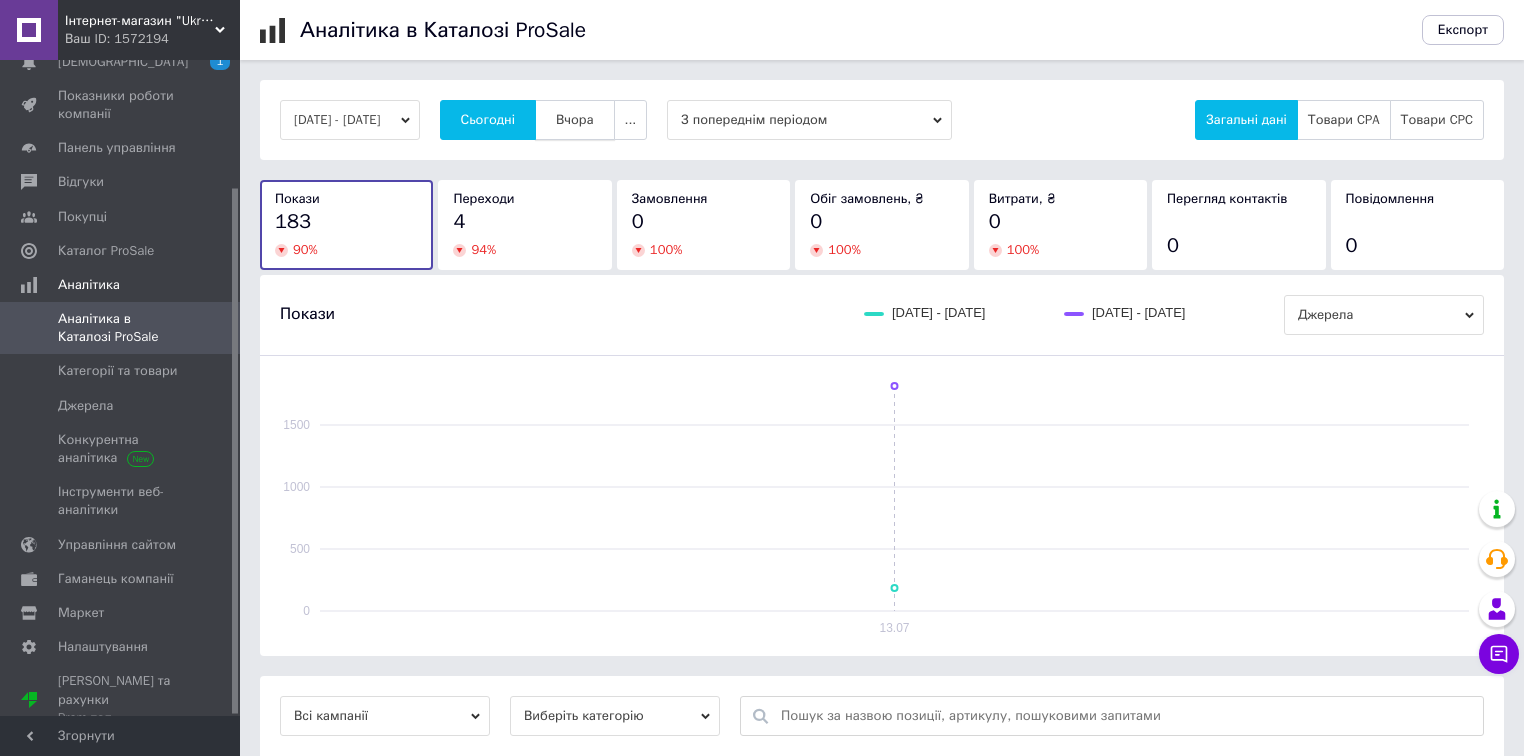 click on "Вчора" at bounding box center (575, 120) 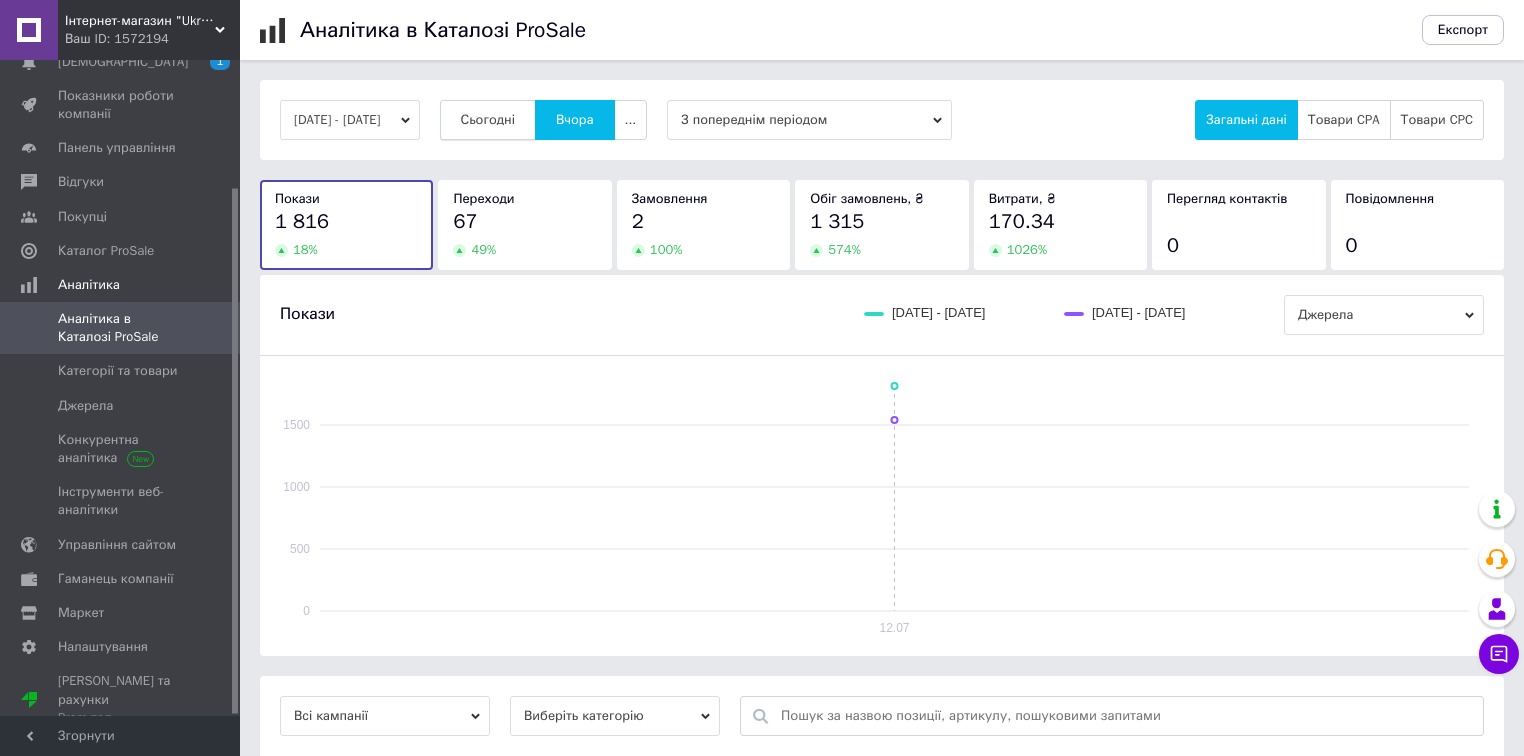 click on "Сьогодні" at bounding box center [488, 120] 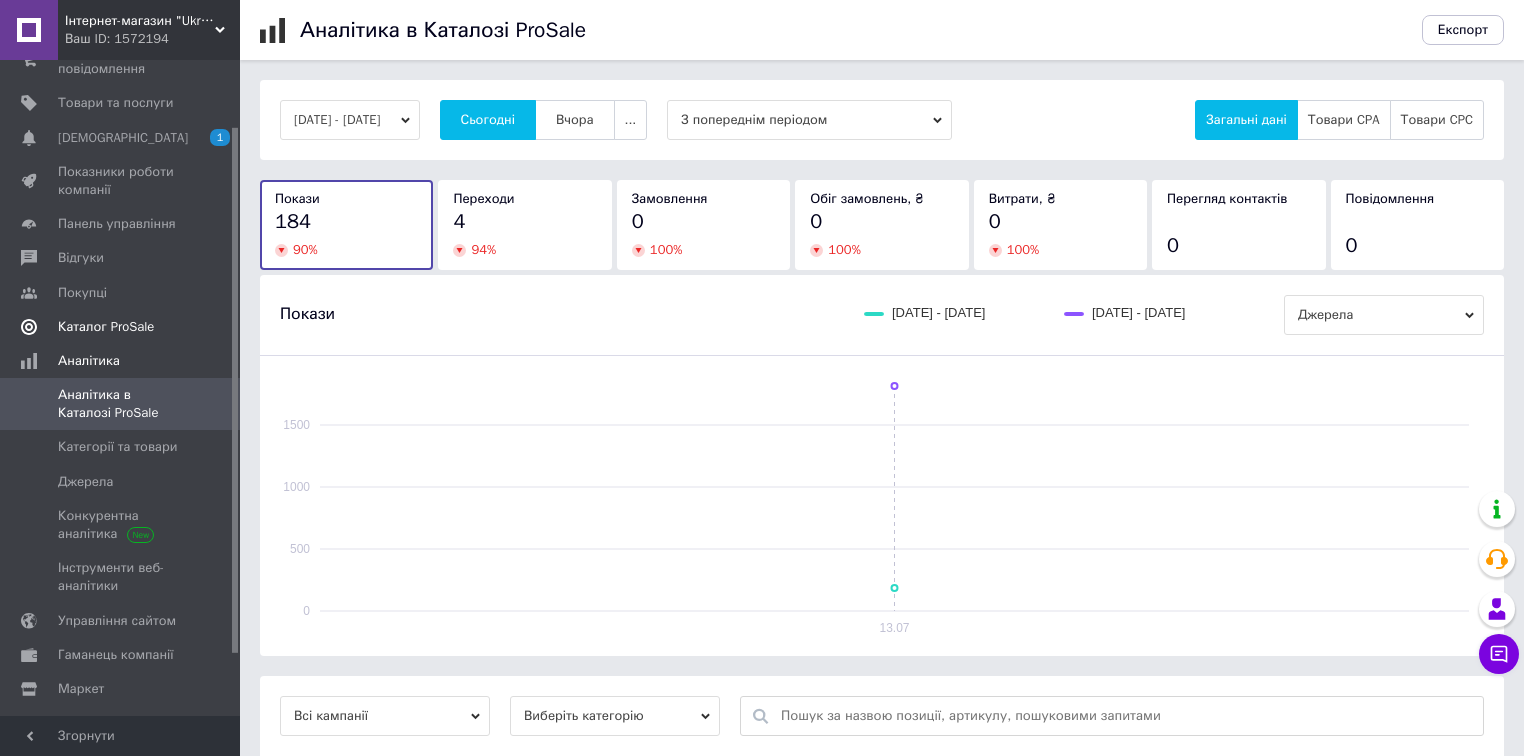 scroll, scrollTop: 0, scrollLeft: 0, axis: both 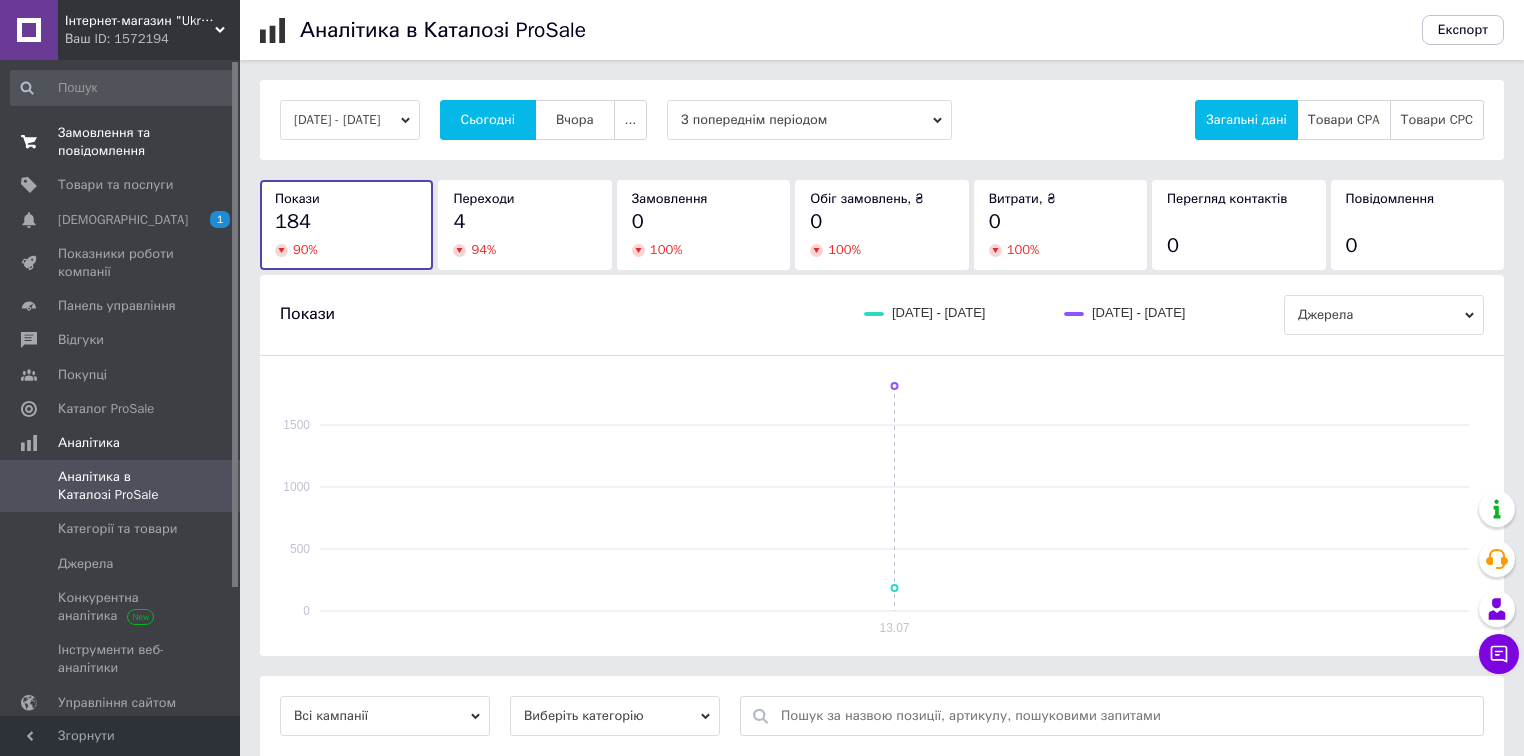 click on "Замовлення та повідомлення" at bounding box center (121, 142) 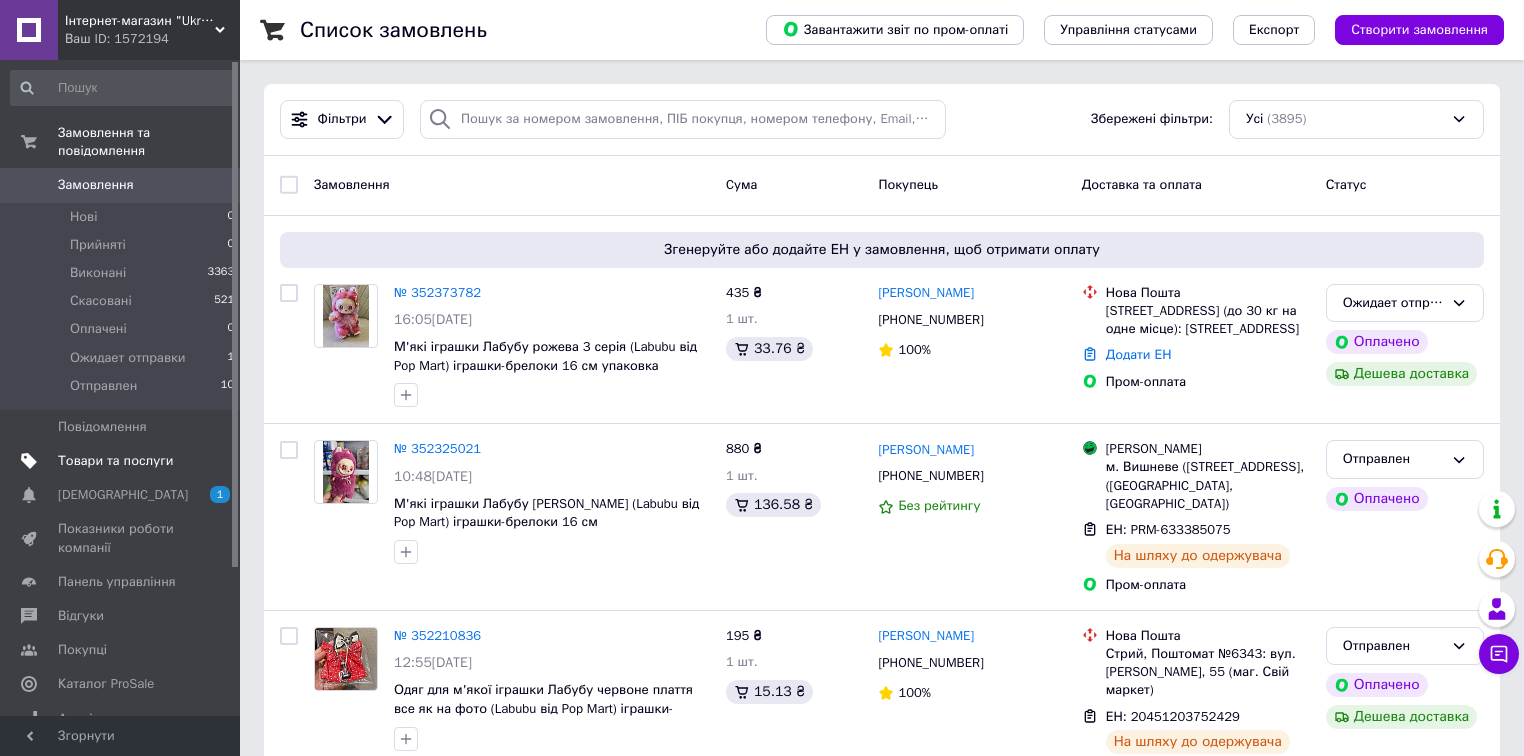click on "Товари та послуги" at bounding box center (115, 461) 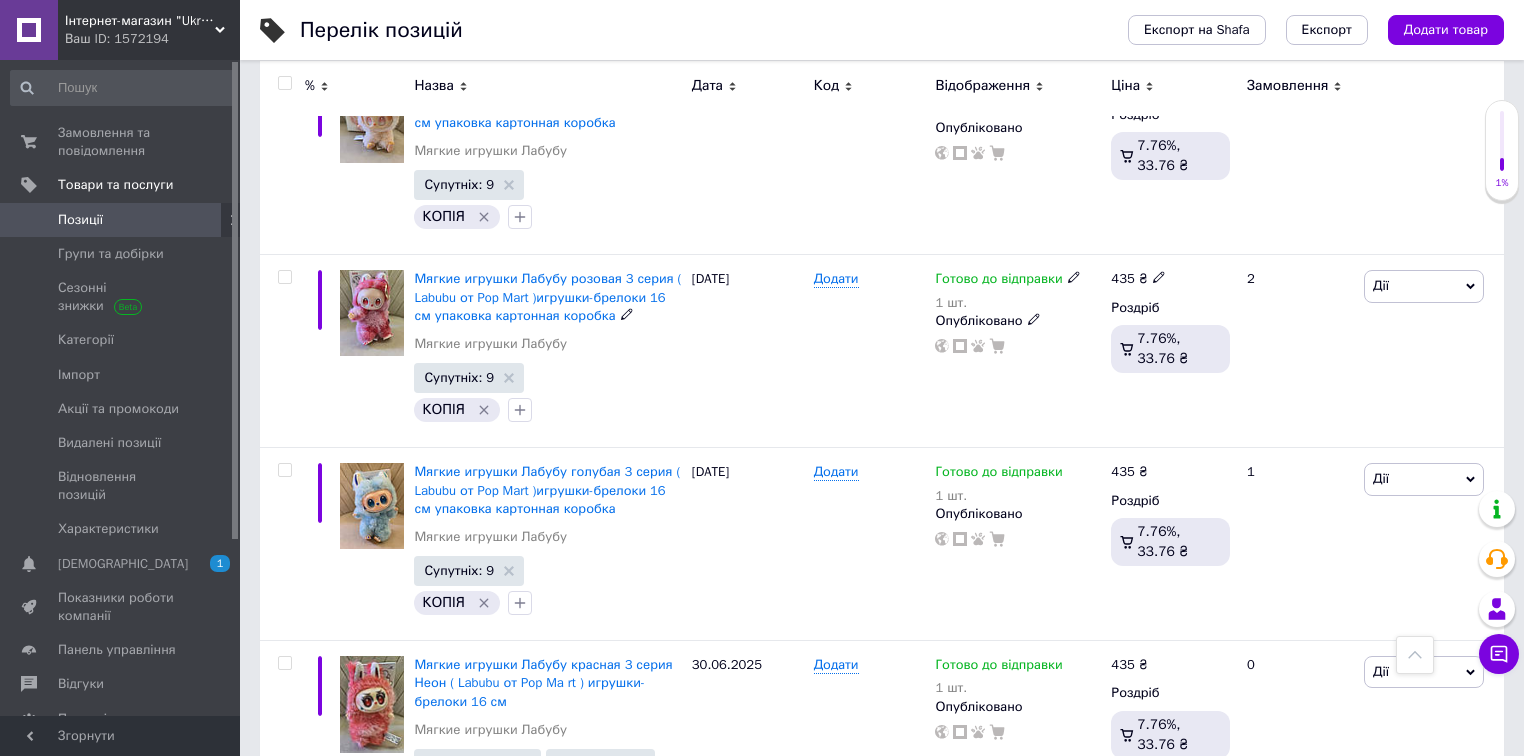 scroll, scrollTop: 1120, scrollLeft: 0, axis: vertical 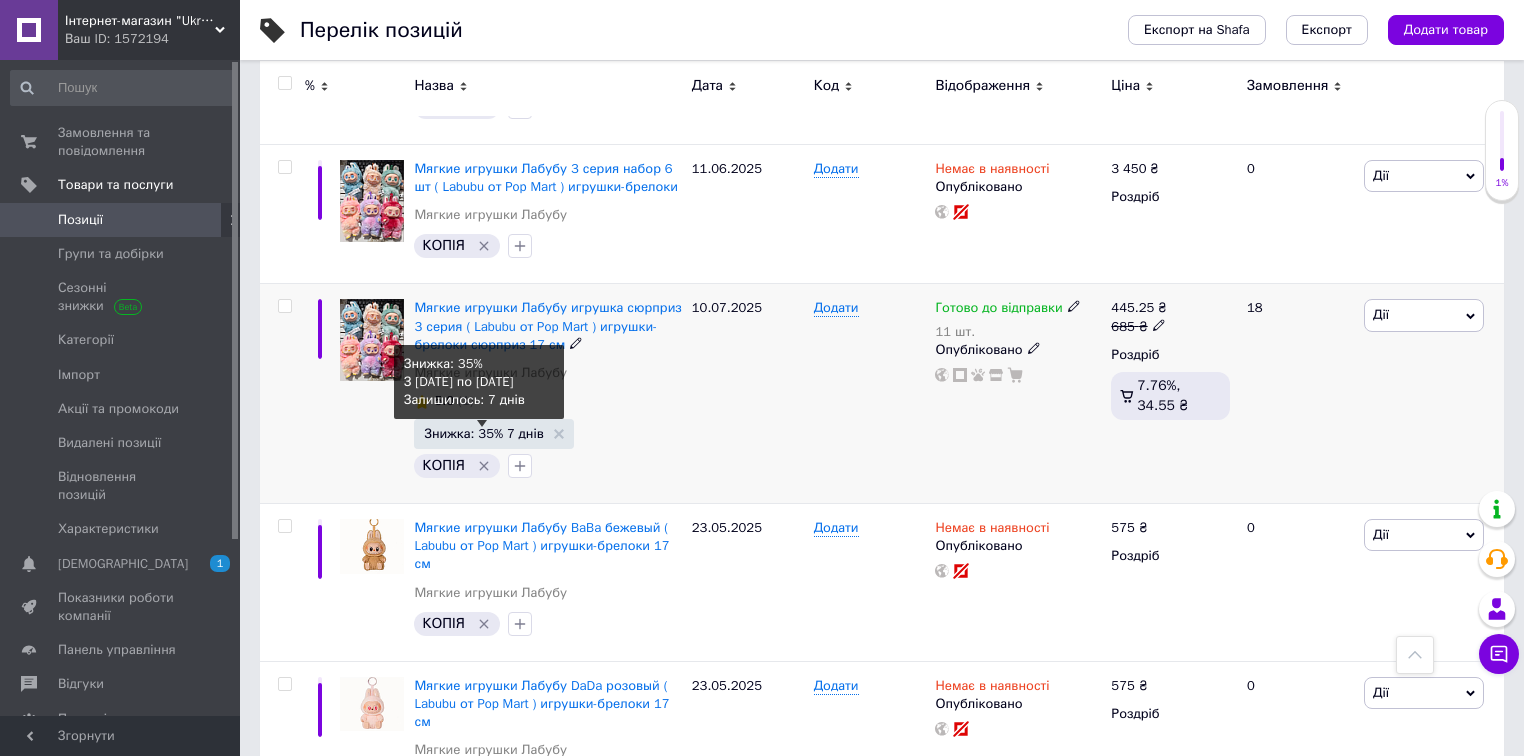 click on "Знижка: 35% 7 днів" at bounding box center (483, 433) 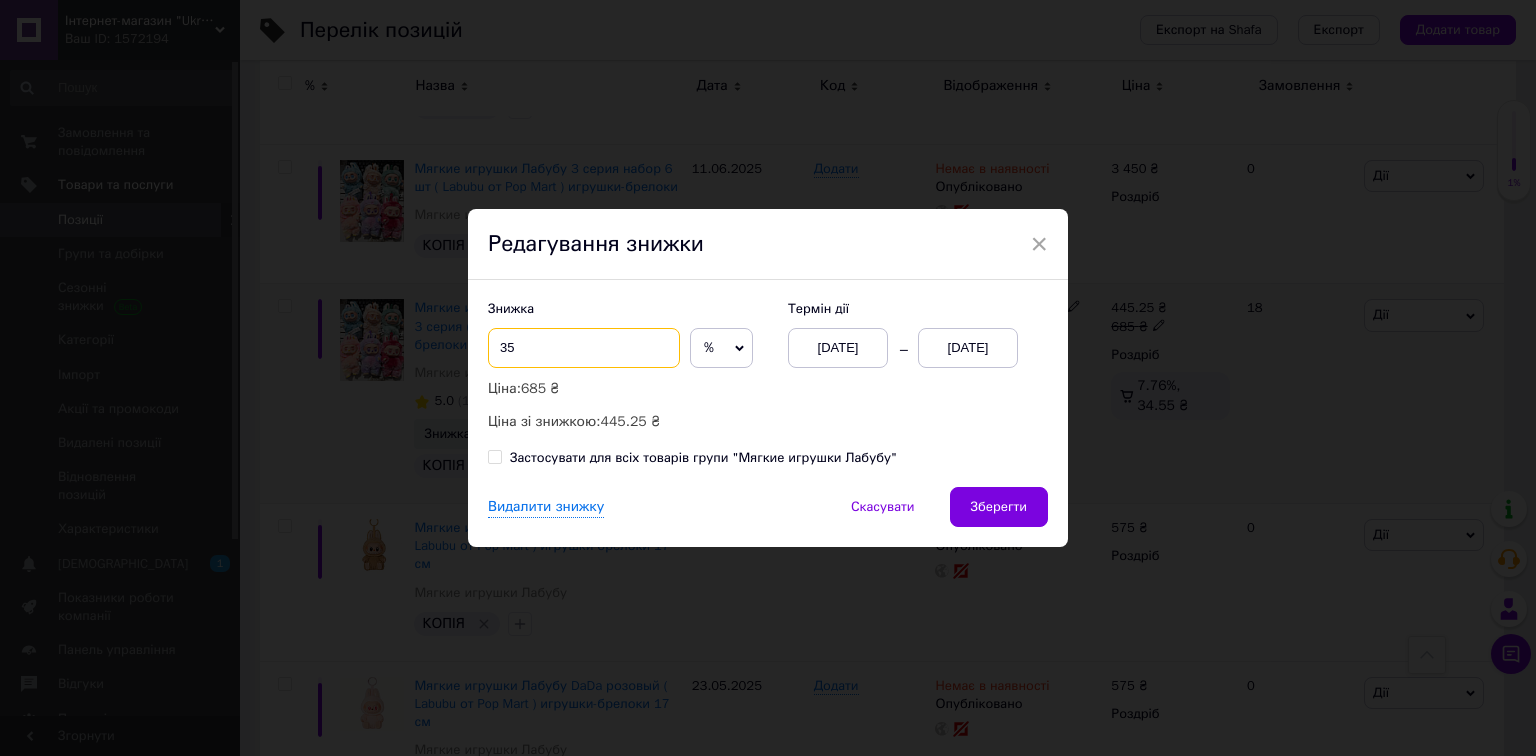 drag, startPoint x: 493, startPoint y: 348, endPoint x: 519, endPoint y: 346, distance: 26.076809 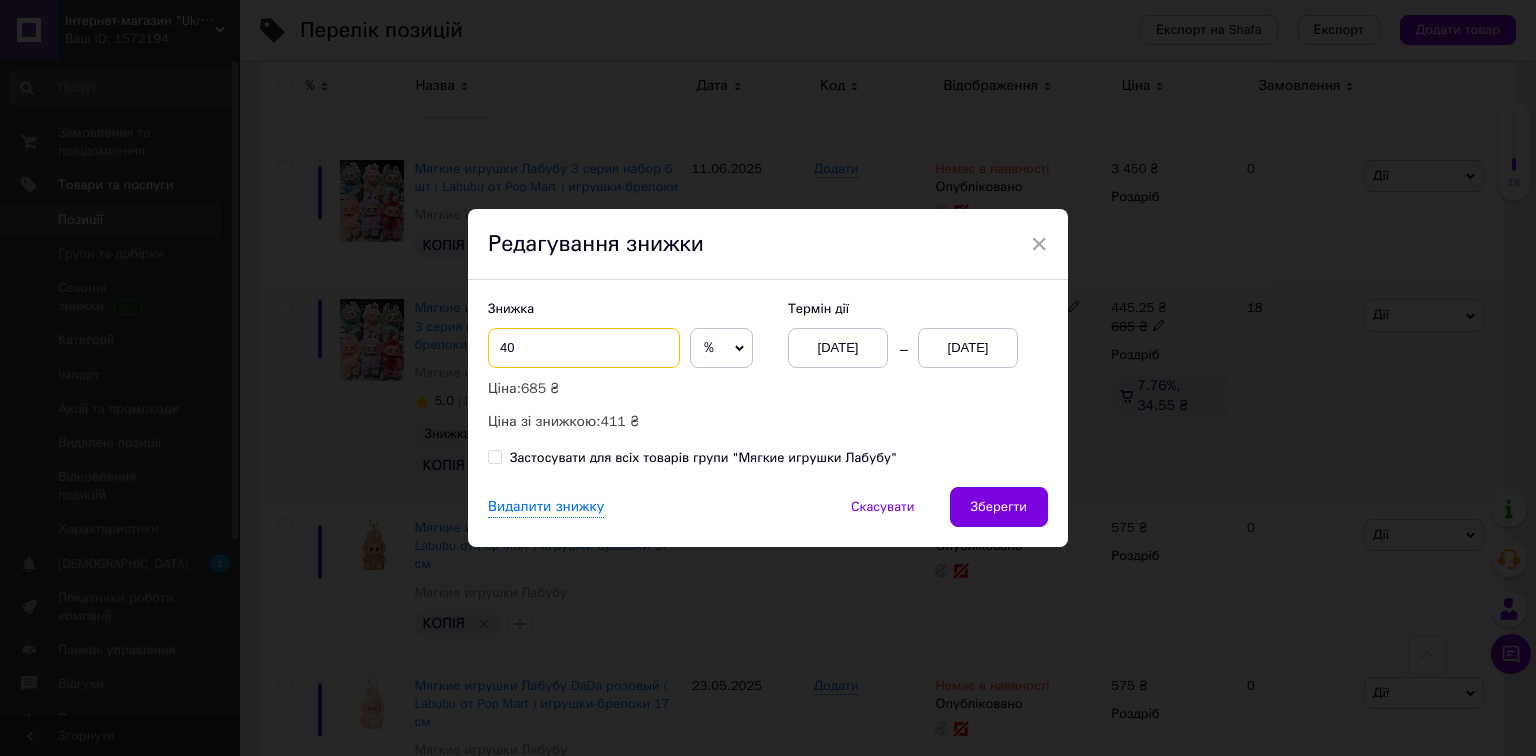type on "40" 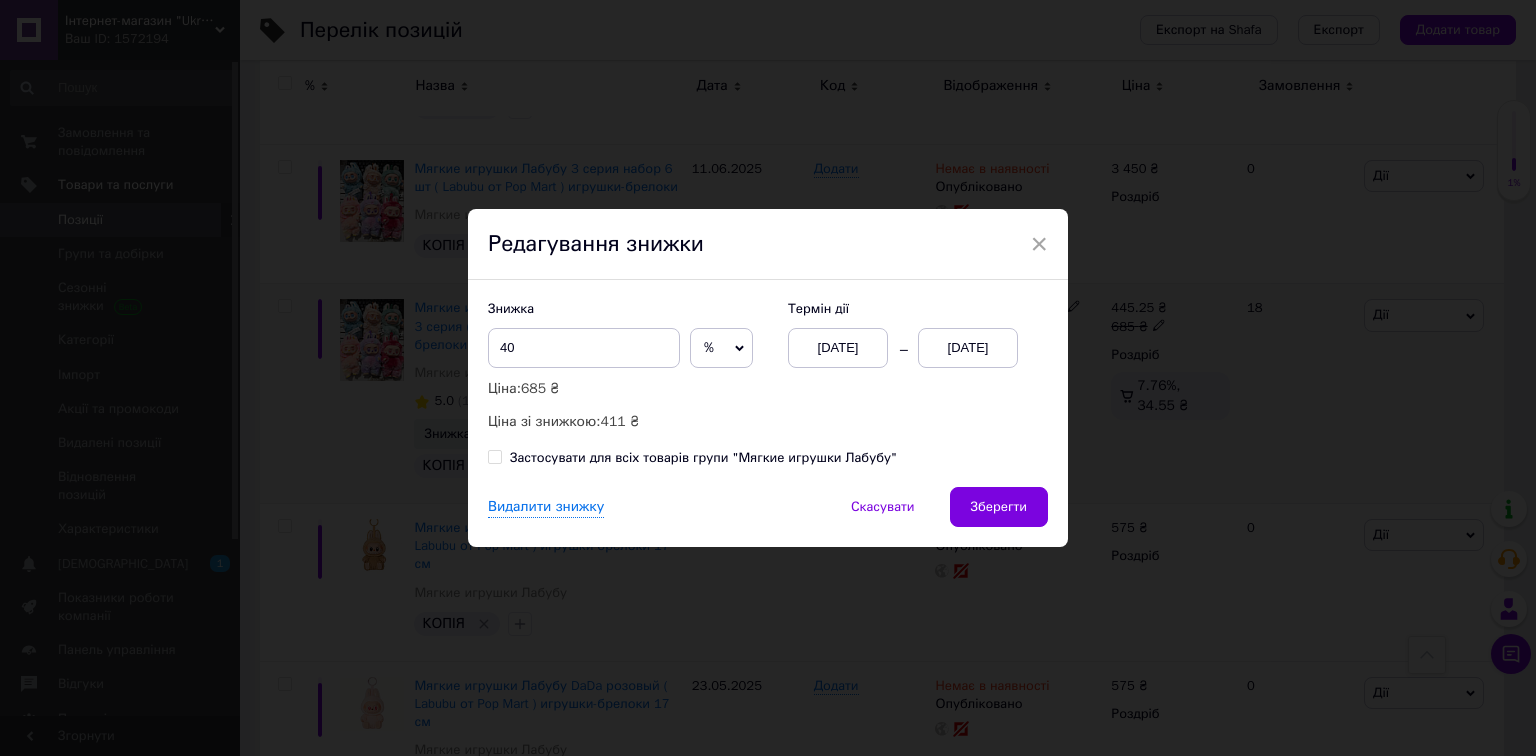 click on "[DATE]" at bounding box center (968, 348) 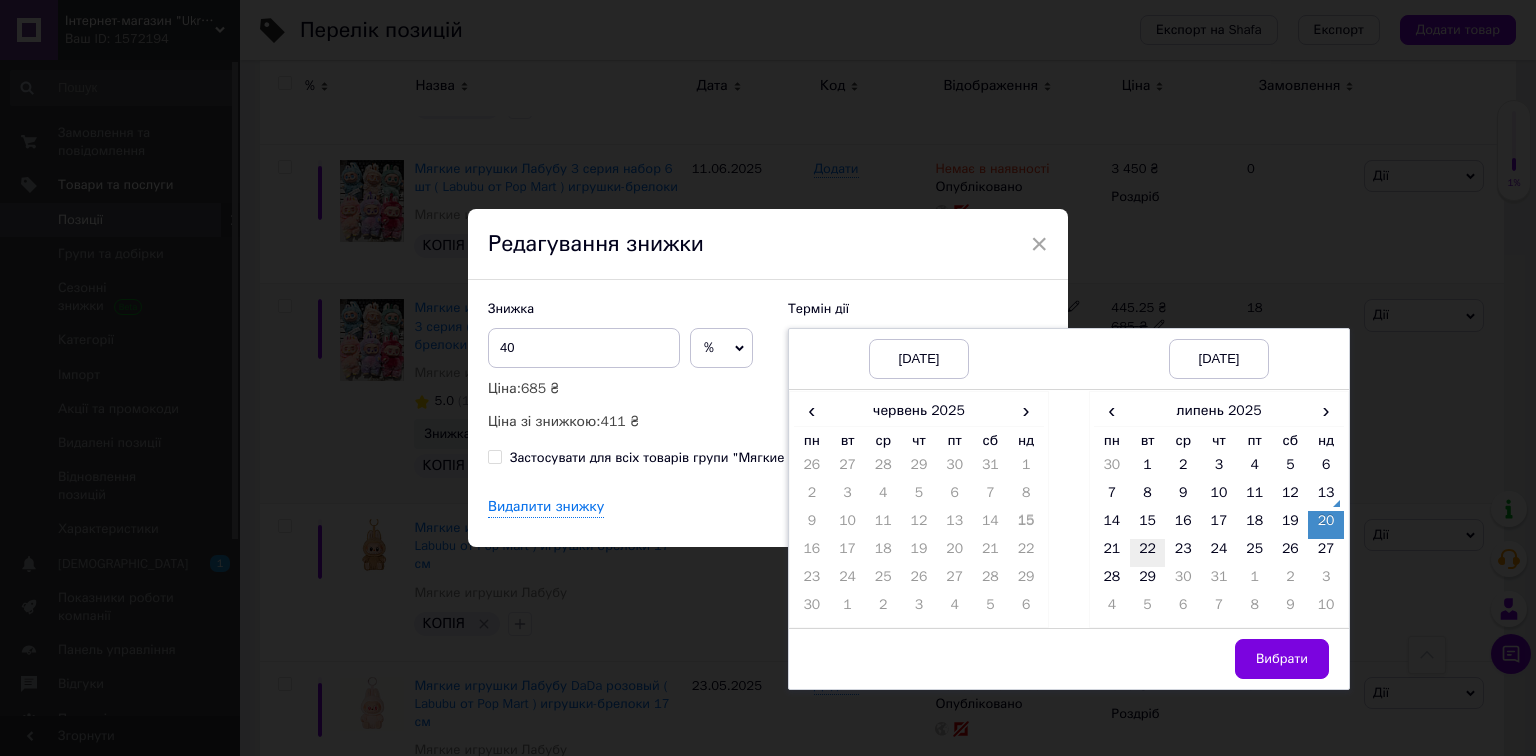 click on "22" at bounding box center (1148, 553) 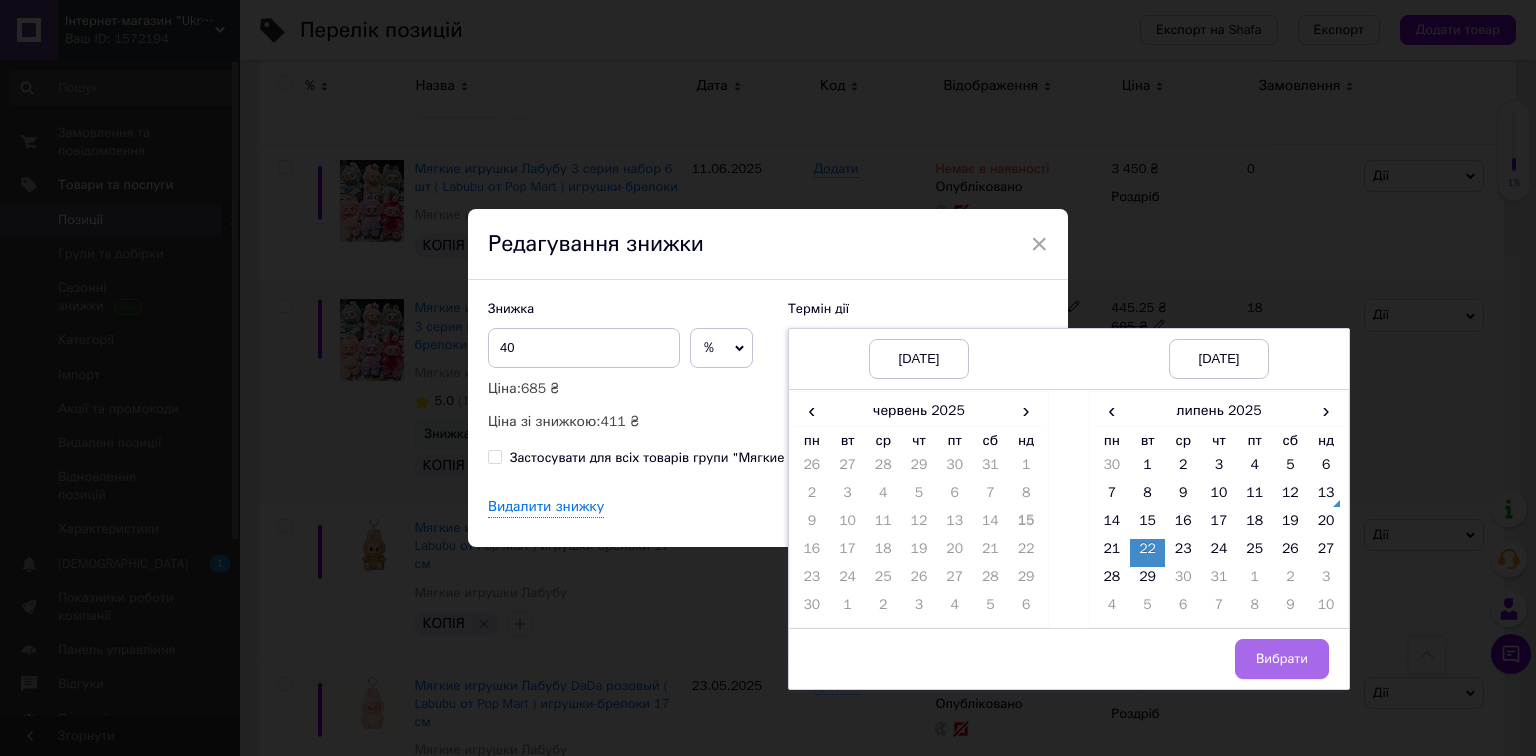 click on "Вибрати" at bounding box center (1282, 659) 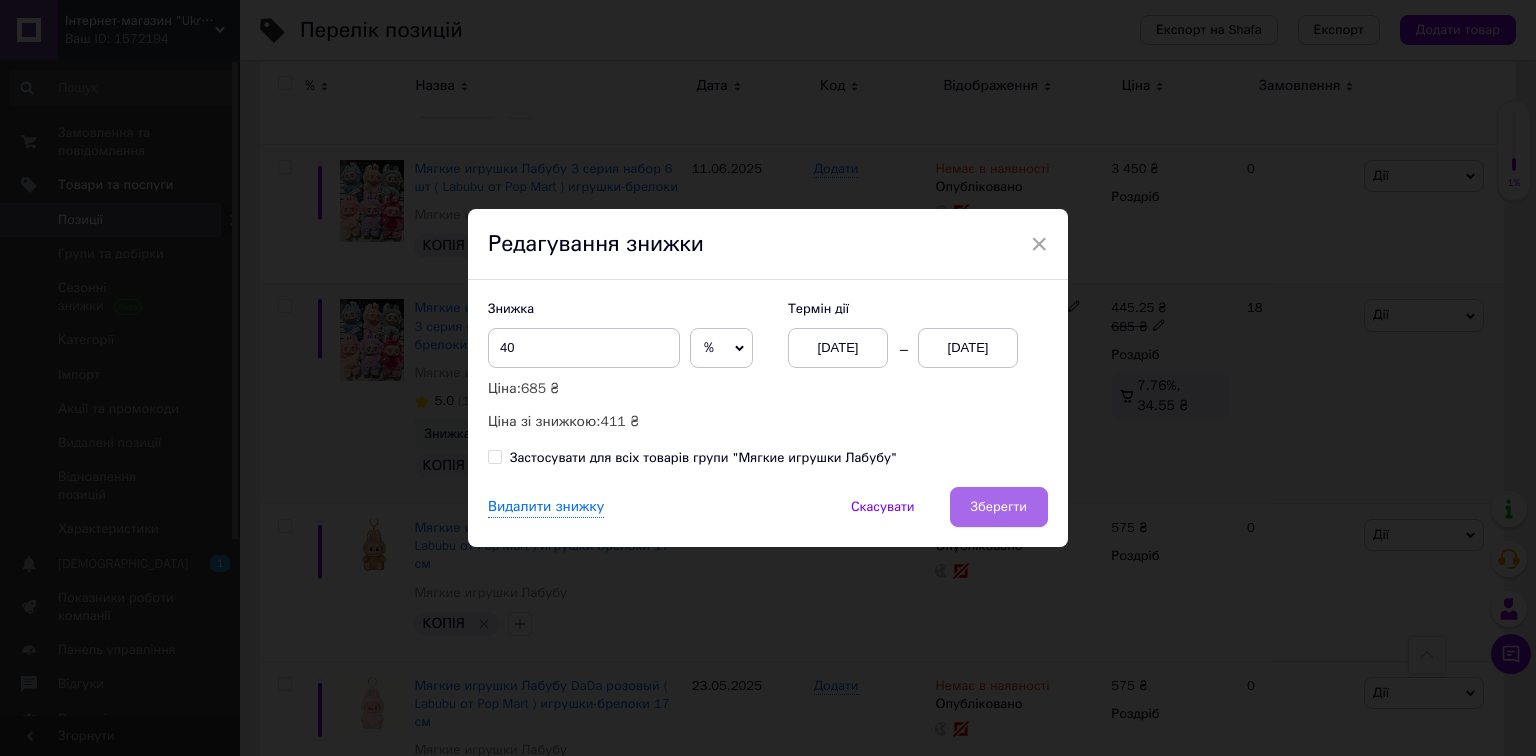 click on "Зберегти" at bounding box center (999, 507) 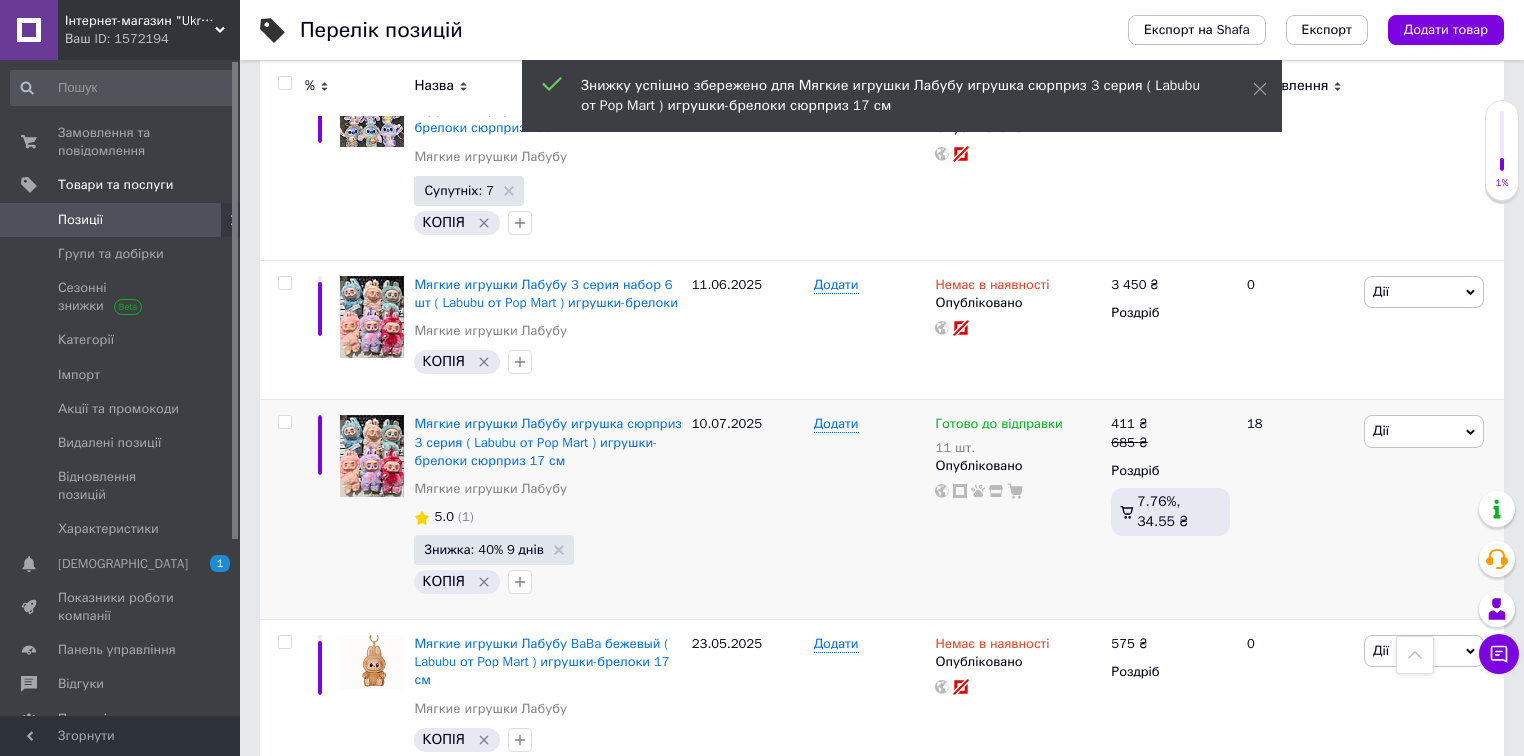 scroll, scrollTop: 9040, scrollLeft: 0, axis: vertical 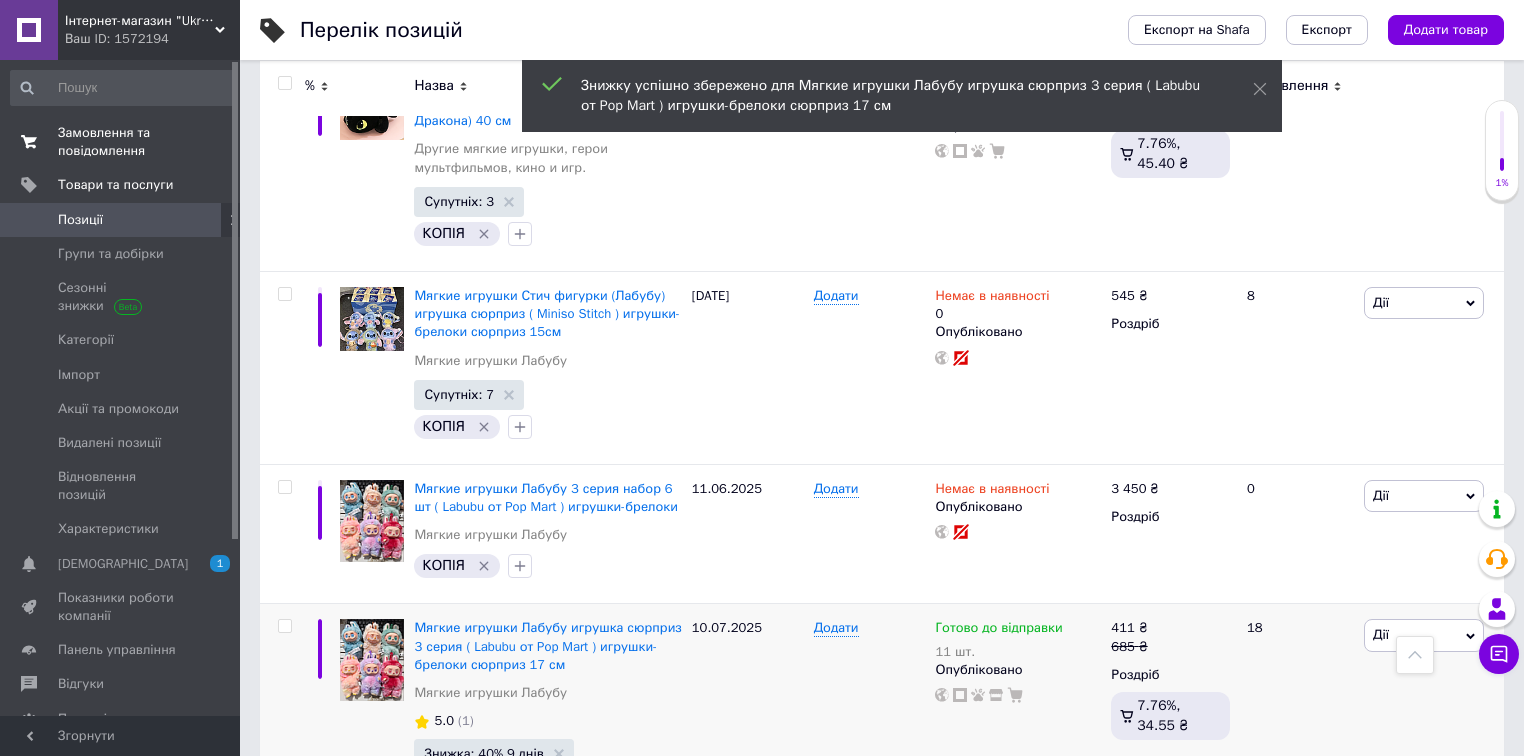 click on "Замовлення та повідомлення" at bounding box center (121, 142) 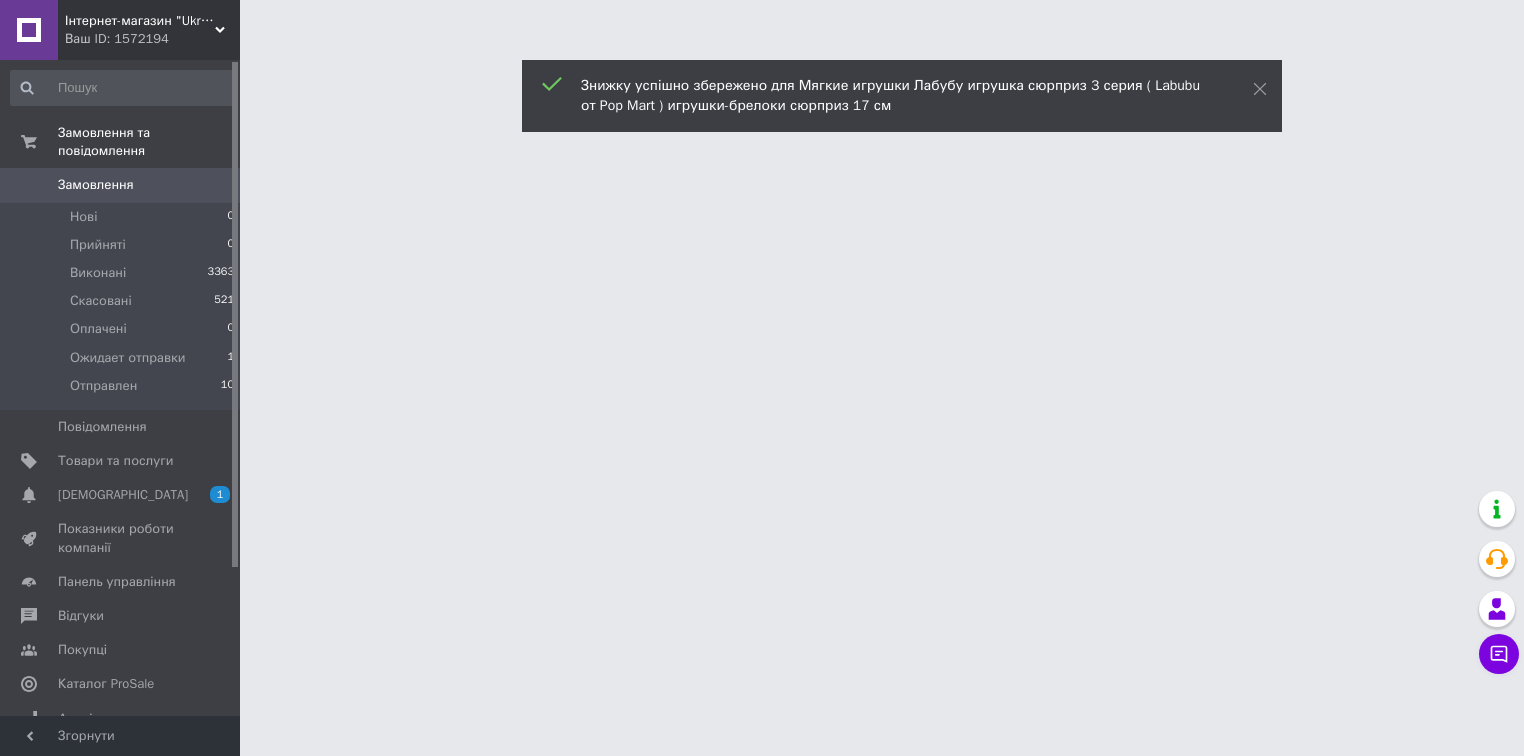 scroll, scrollTop: 0, scrollLeft: 0, axis: both 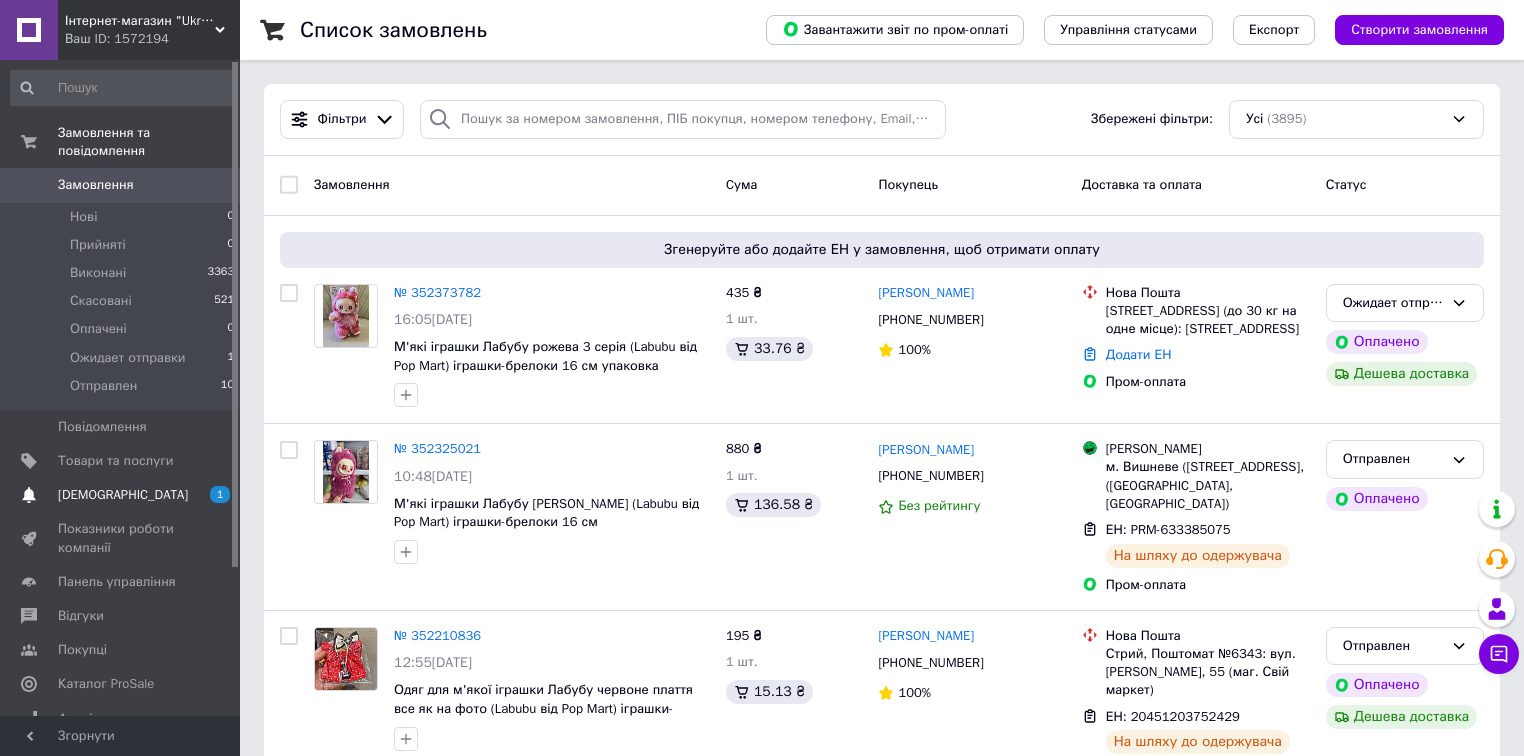 click on "[DEMOGRAPHIC_DATA]" at bounding box center [123, 495] 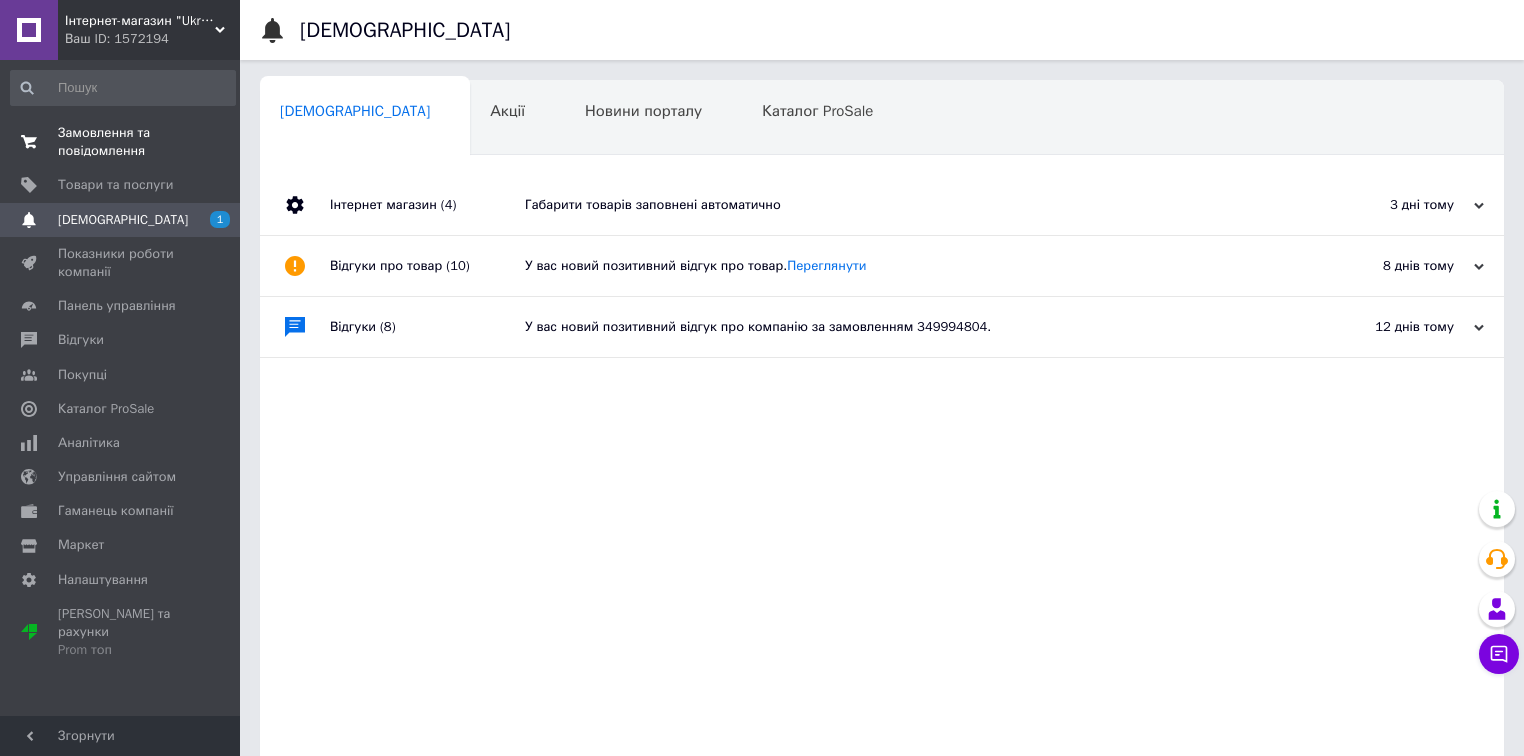 click on "Замовлення та повідомлення" at bounding box center (121, 142) 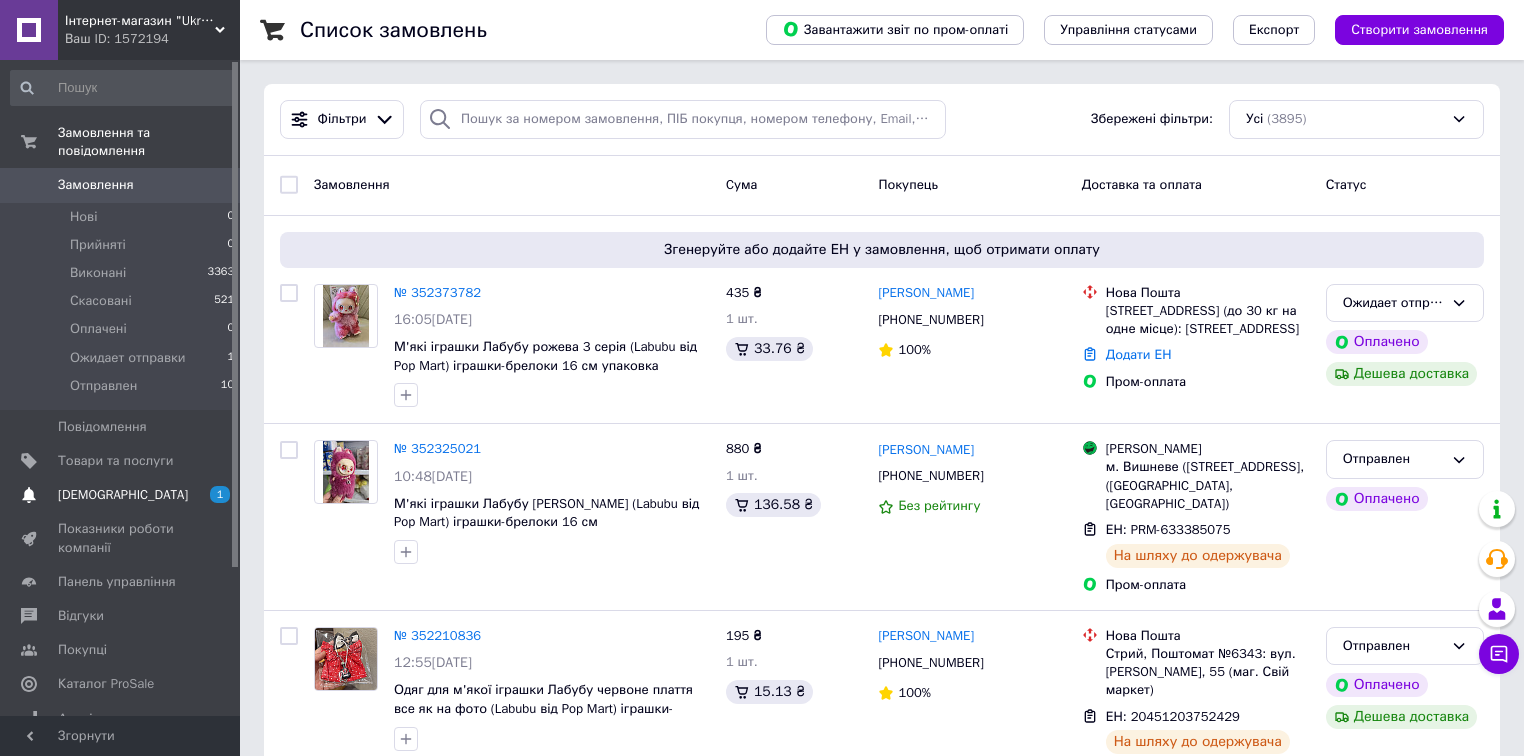 click on "[DEMOGRAPHIC_DATA]" at bounding box center [123, 495] 